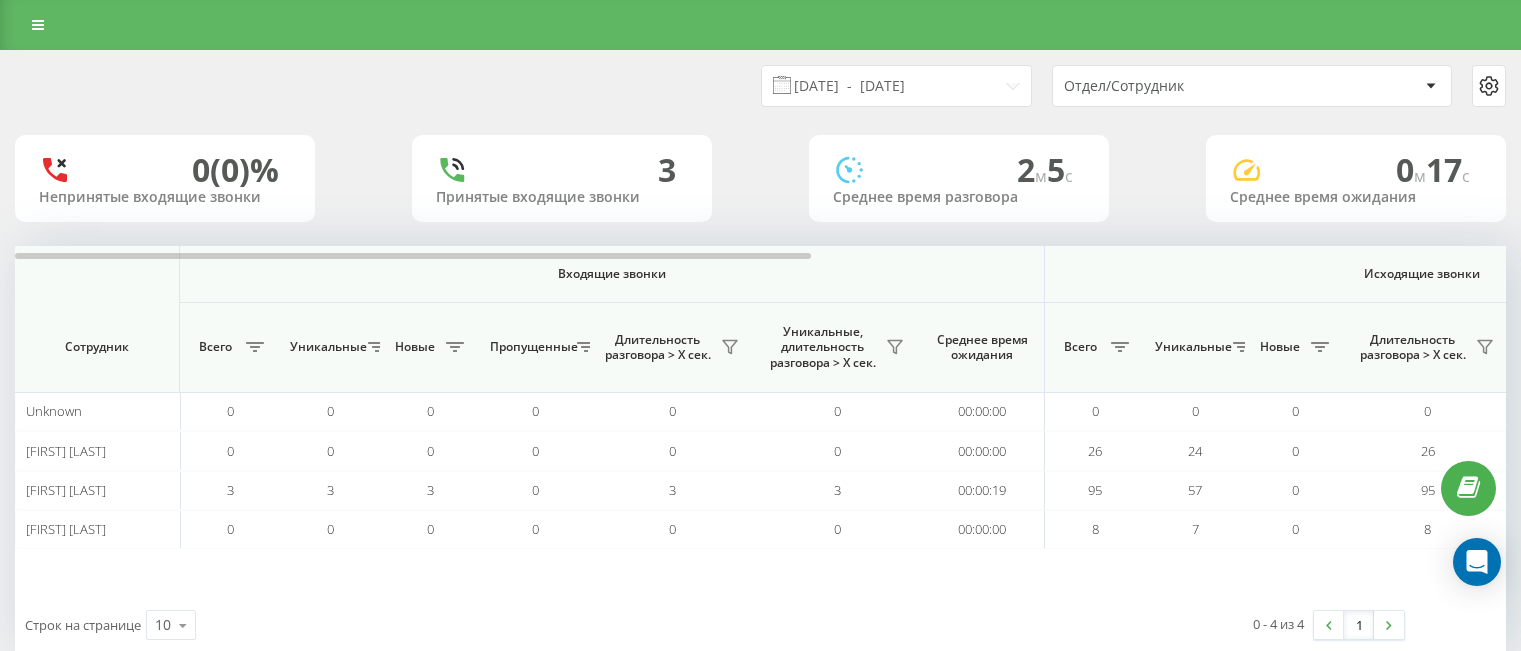 scroll, scrollTop: 0, scrollLeft: 0, axis: both 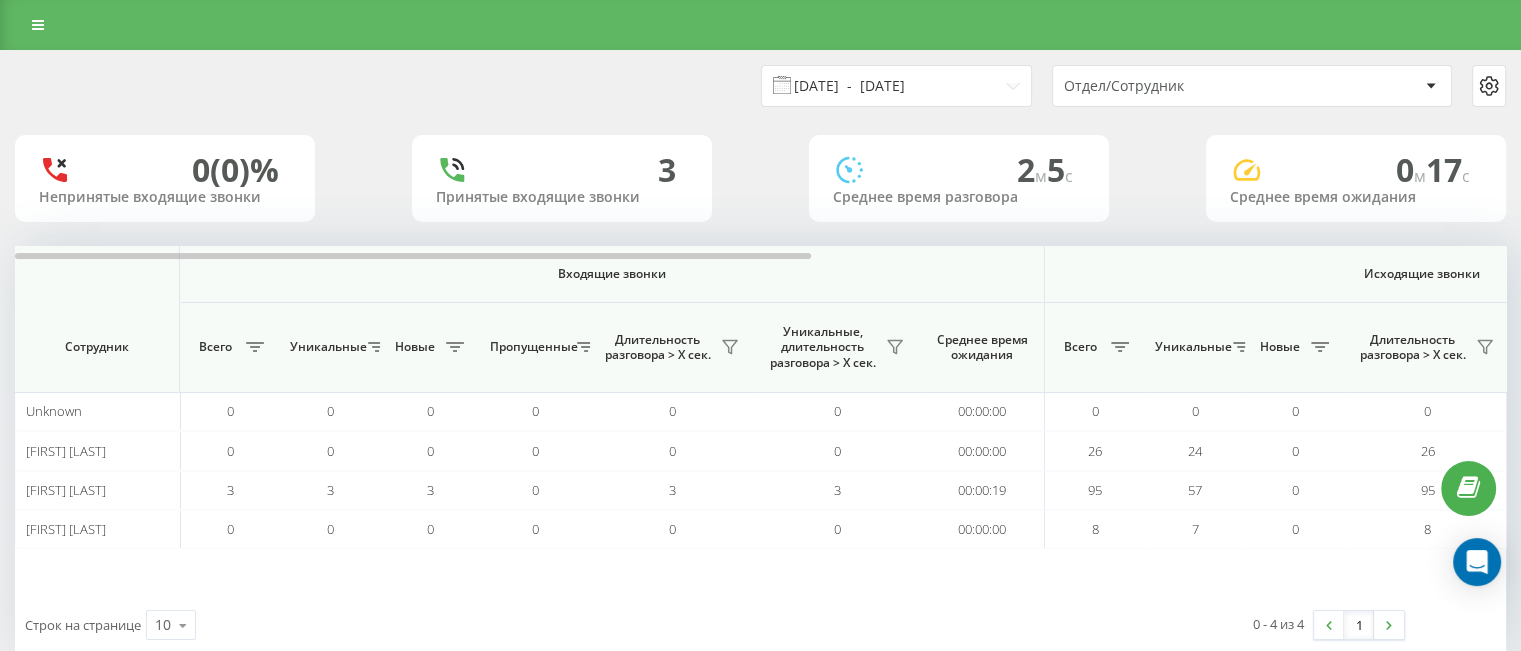 click on "[DATE]  -  [DATE]" at bounding box center [896, 86] 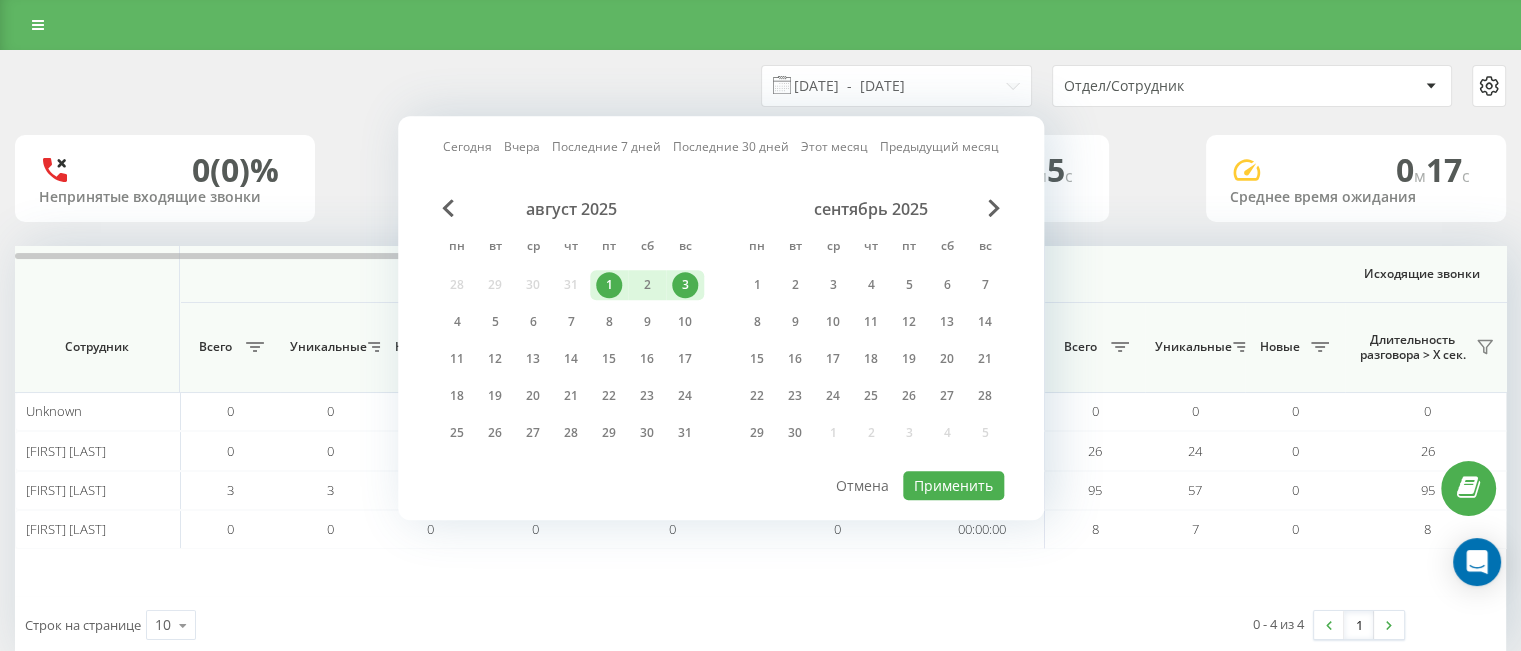click on "Вчера" at bounding box center (522, 147) 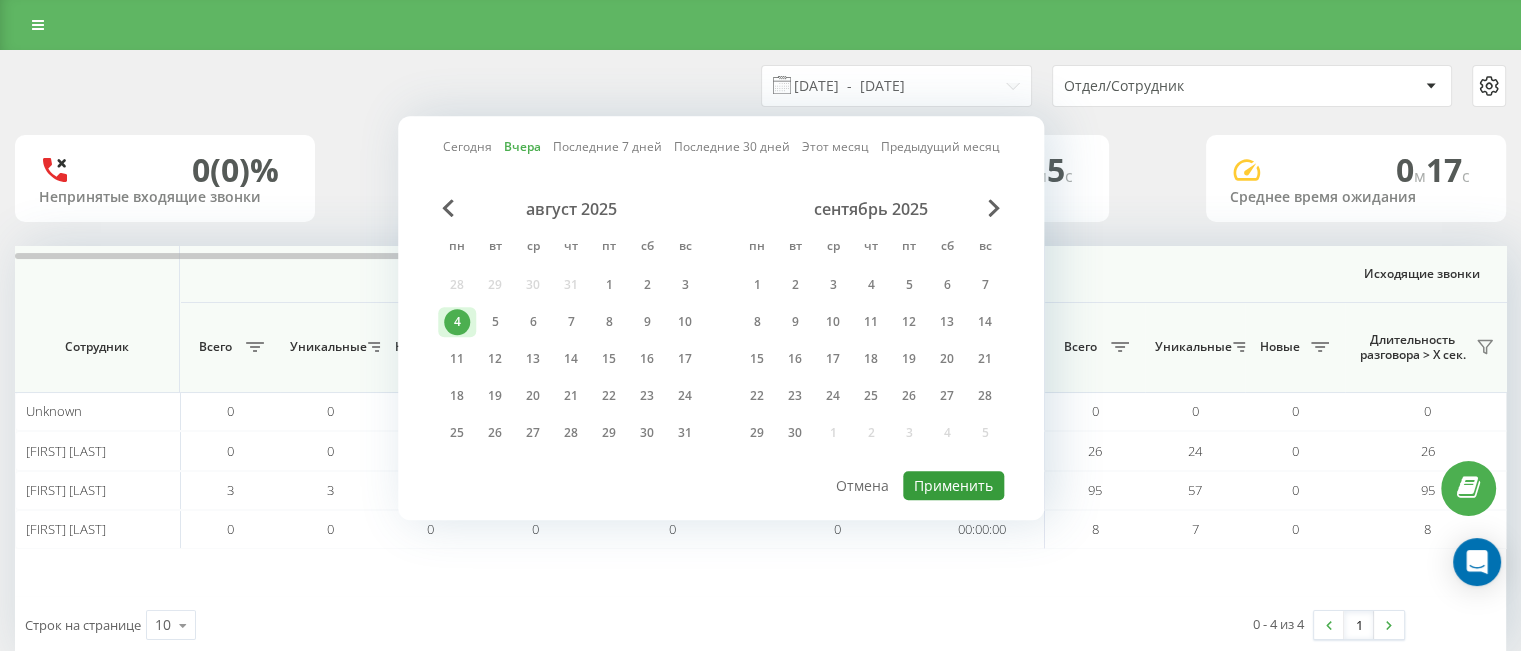 click on "Применить" at bounding box center [953, 485] 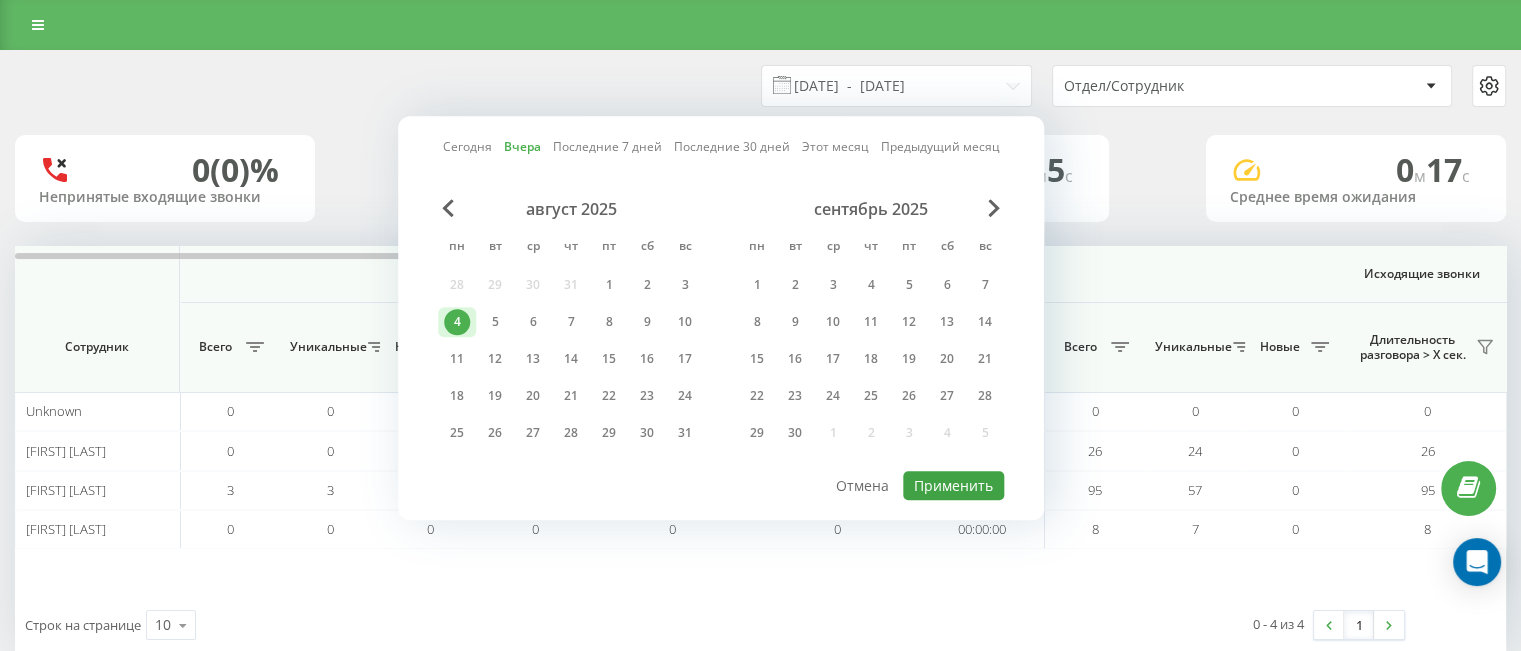 type on "04.08.2025  -  04.08.2025" 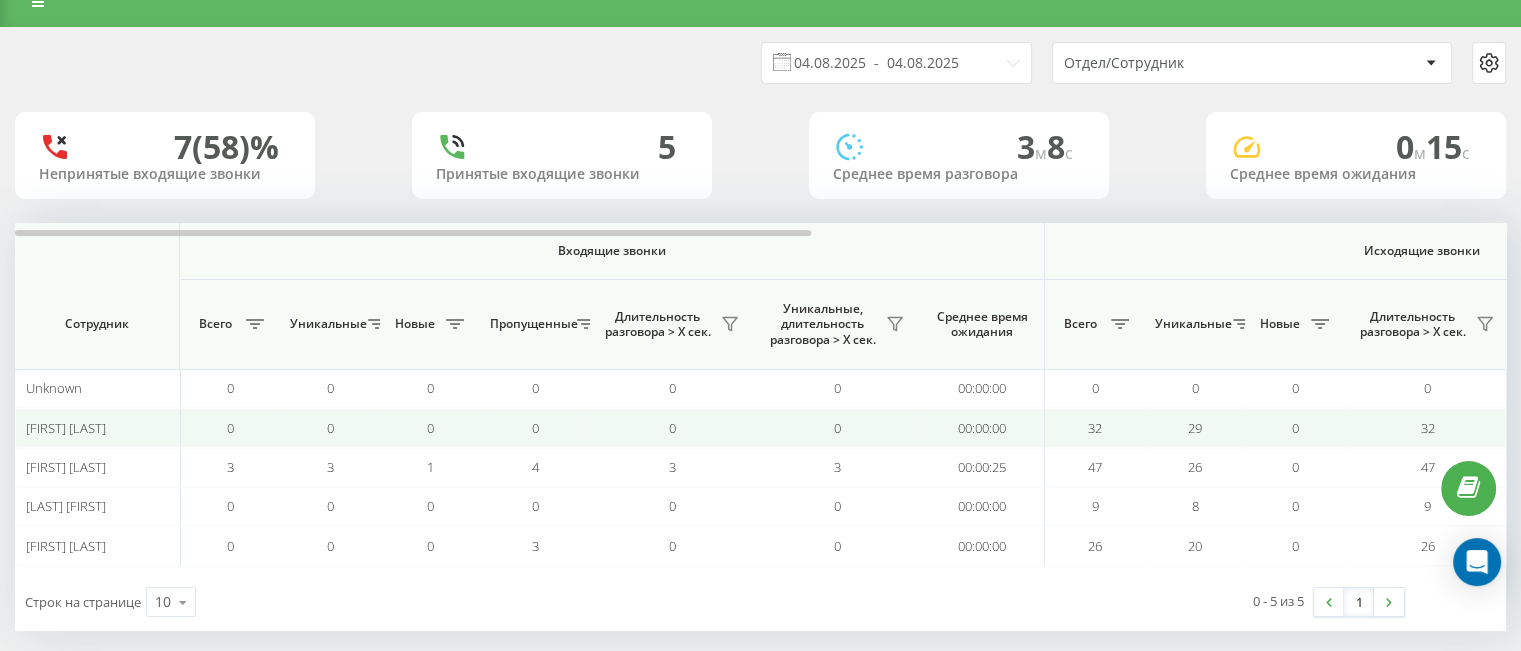 scroll, scrollTop: 43, scrollLeft: 0, axis: vertical 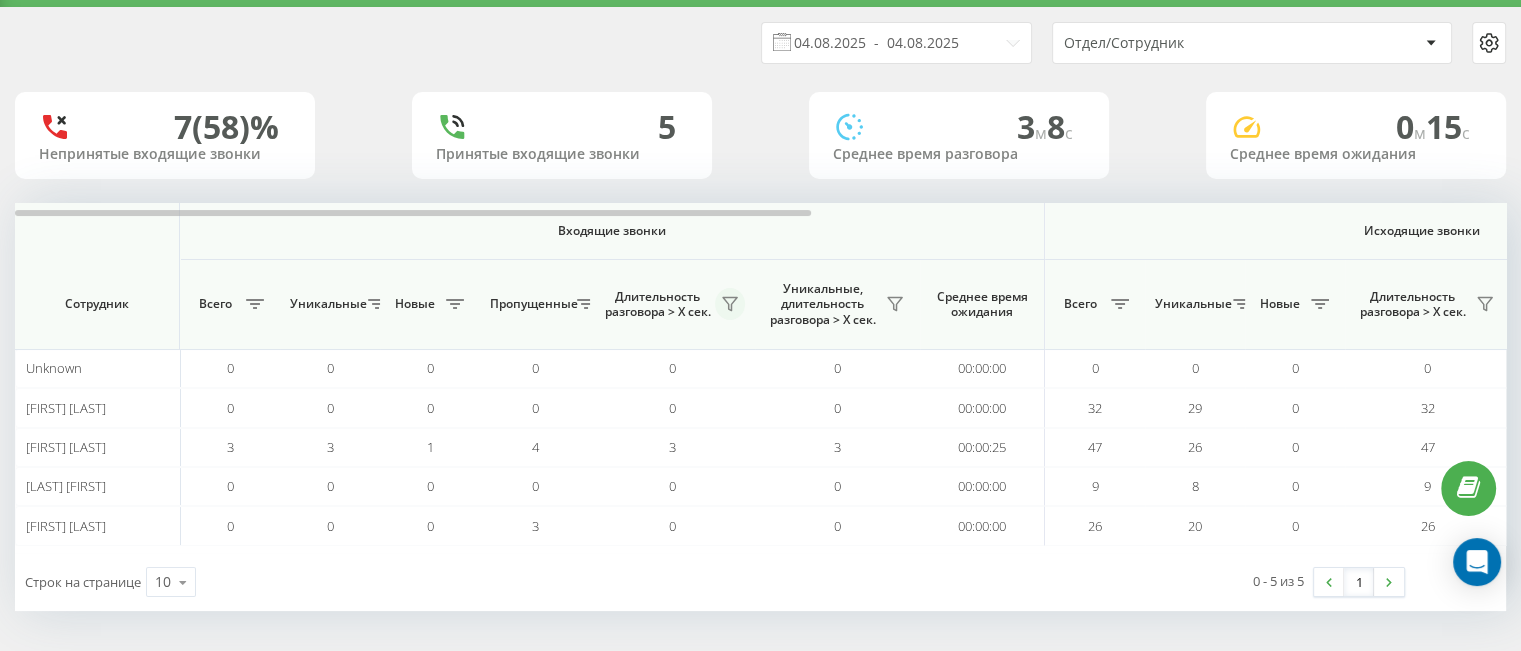click 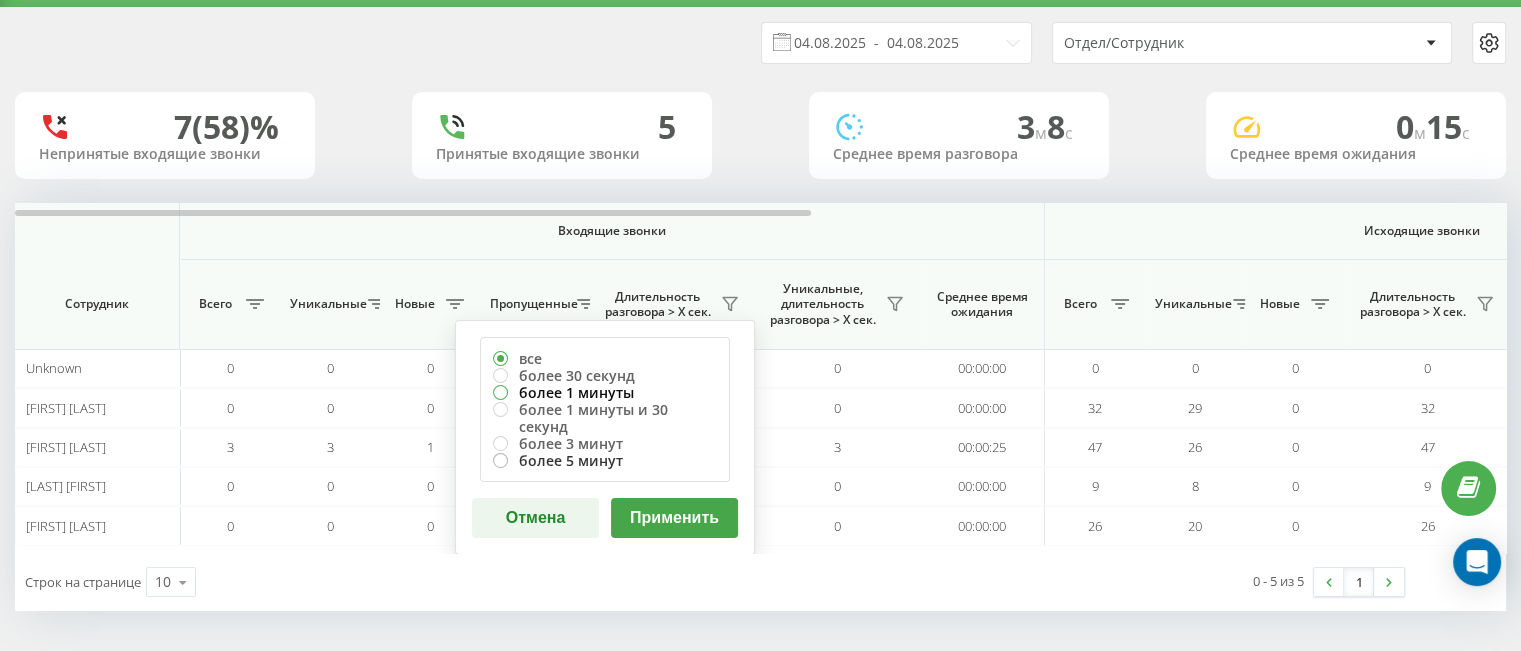 drag, startPoint x: 564, startPoint y: 388, endPoint x: 604, endPoint y: 446, distance: 70.45566 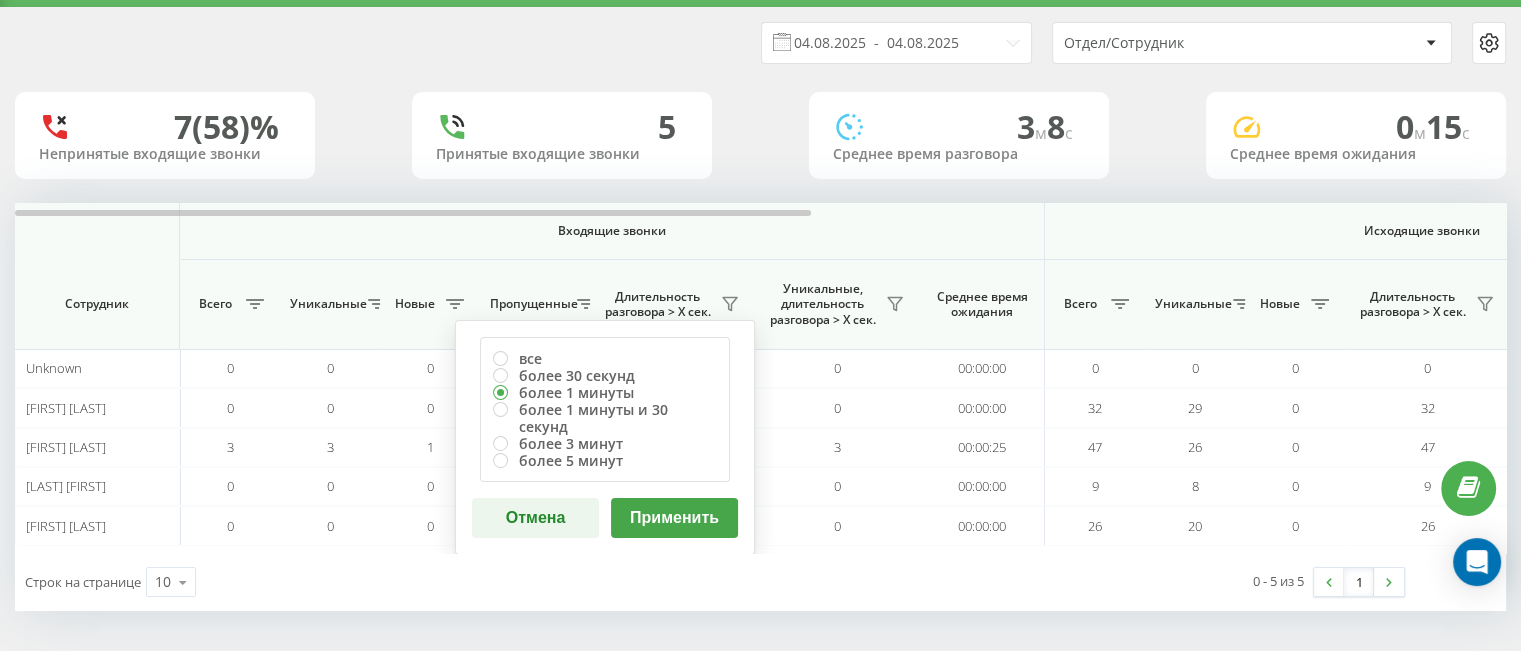 click on "Применить" at bounding box center (674, 518) 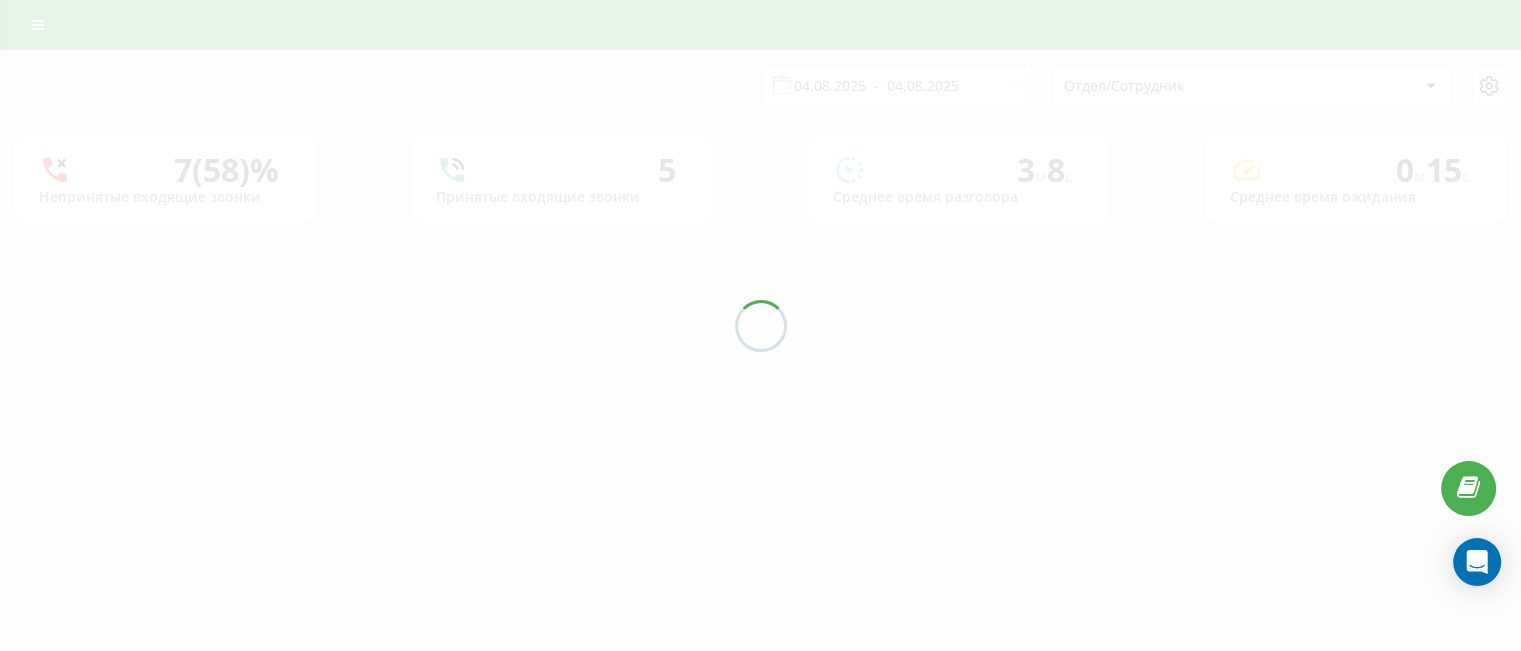 scroll, scrollTop: 0, scrollLeft: 0, axis: both 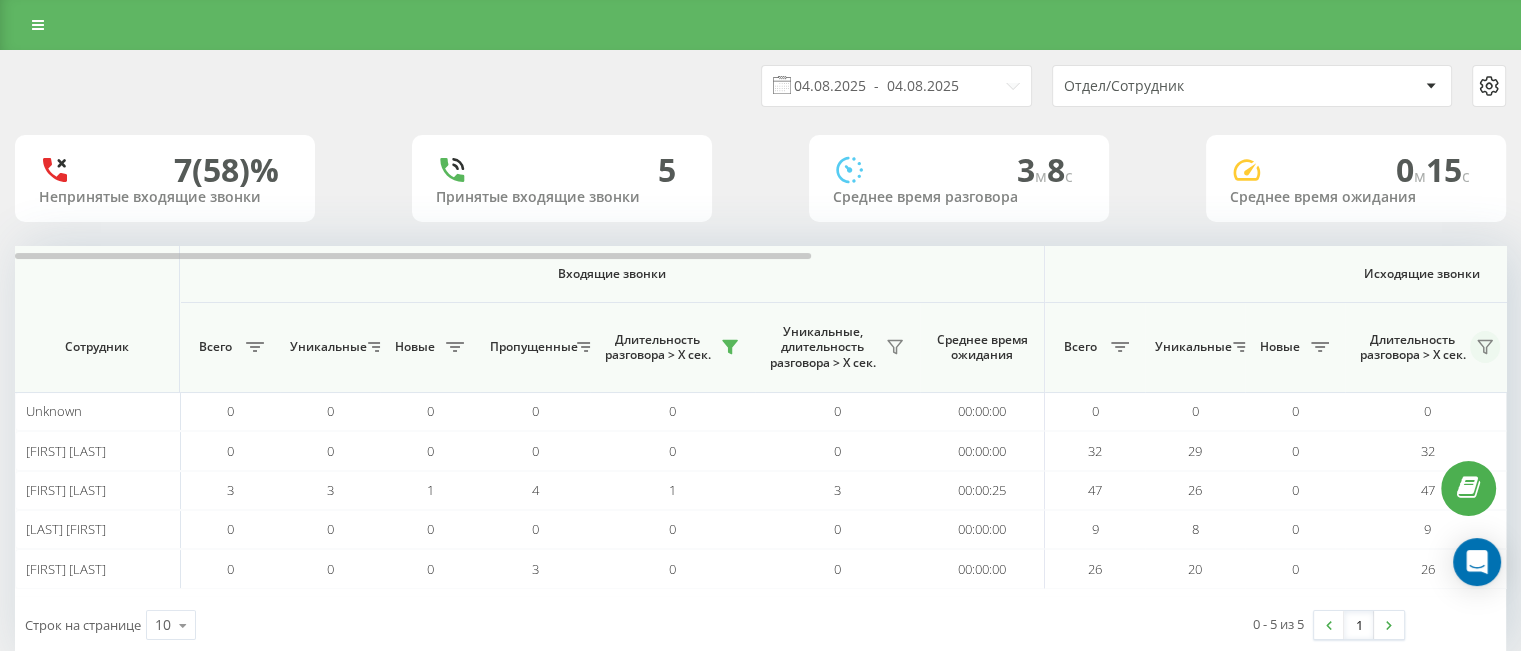 click at bounding box center [1485, 347] 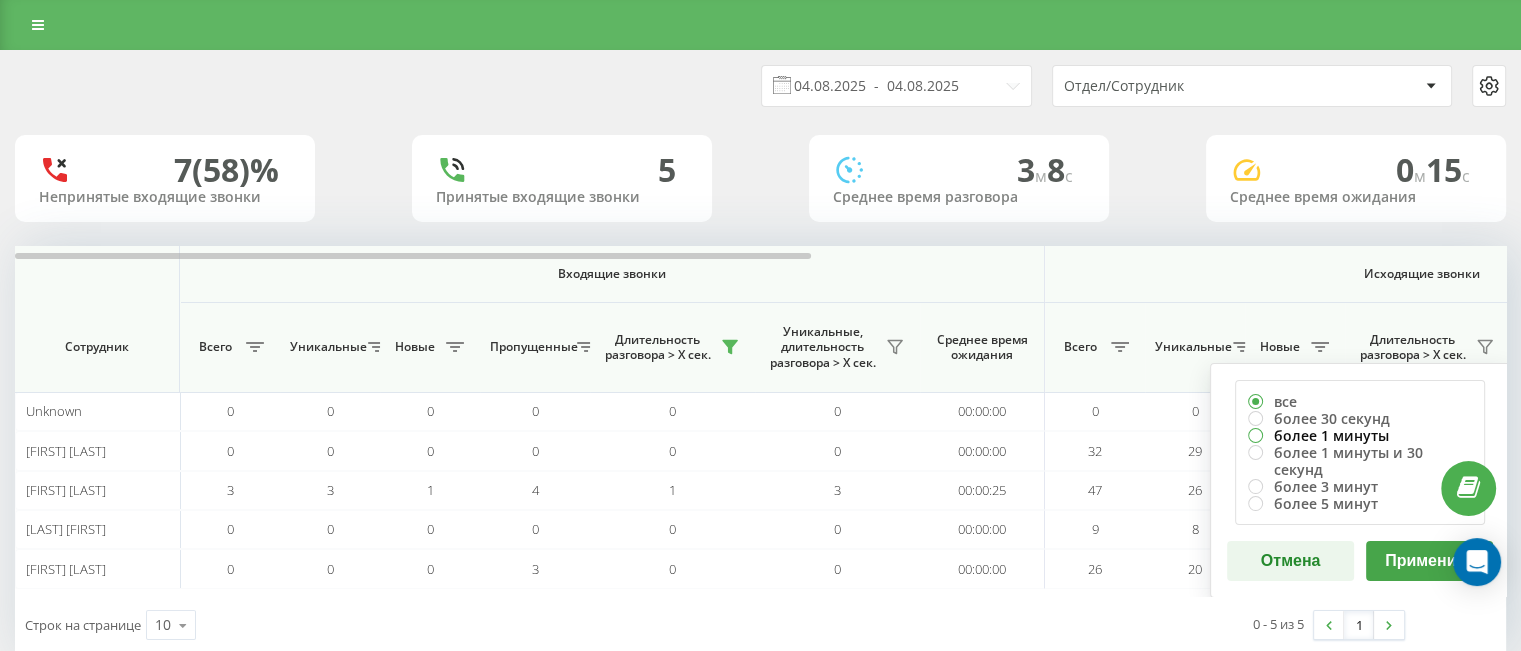 click on "более 1 минуты" at bounding box center [1360, 435] 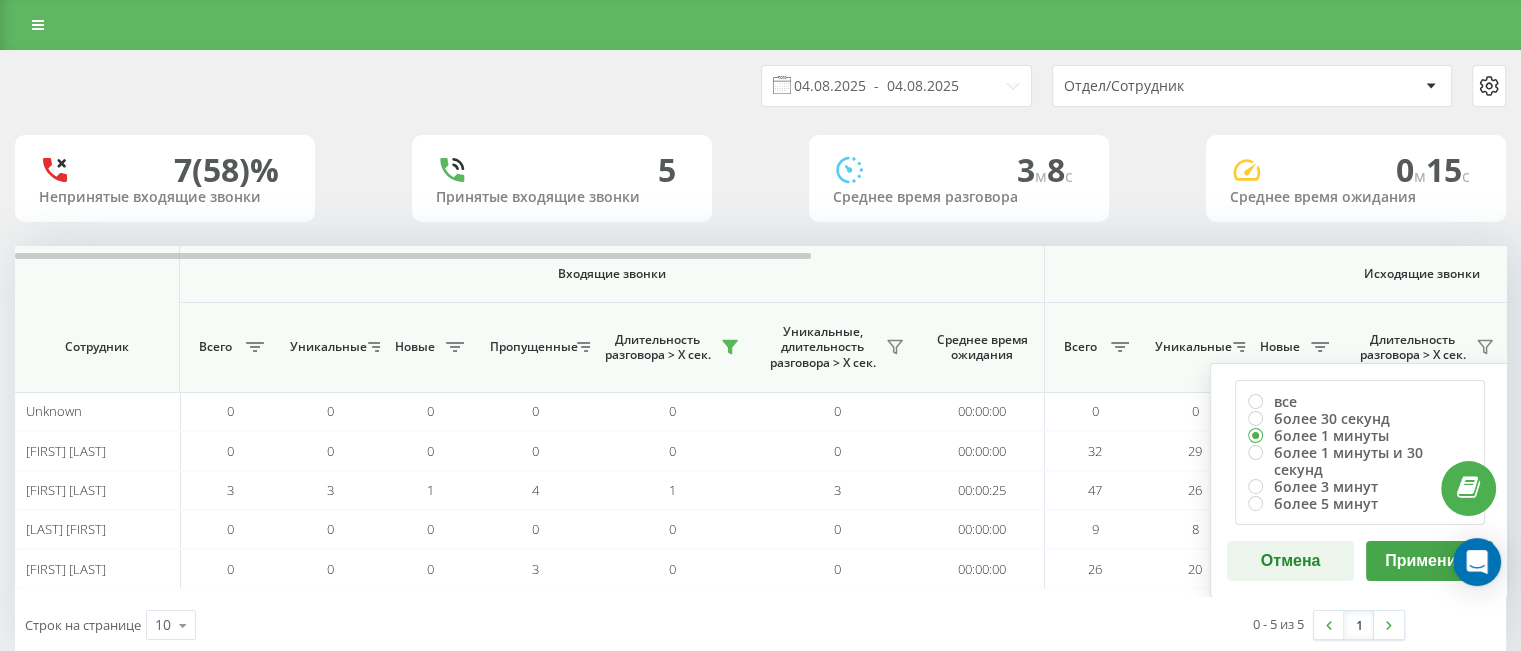 click on "Применить" at bounding box center (1429, 561) 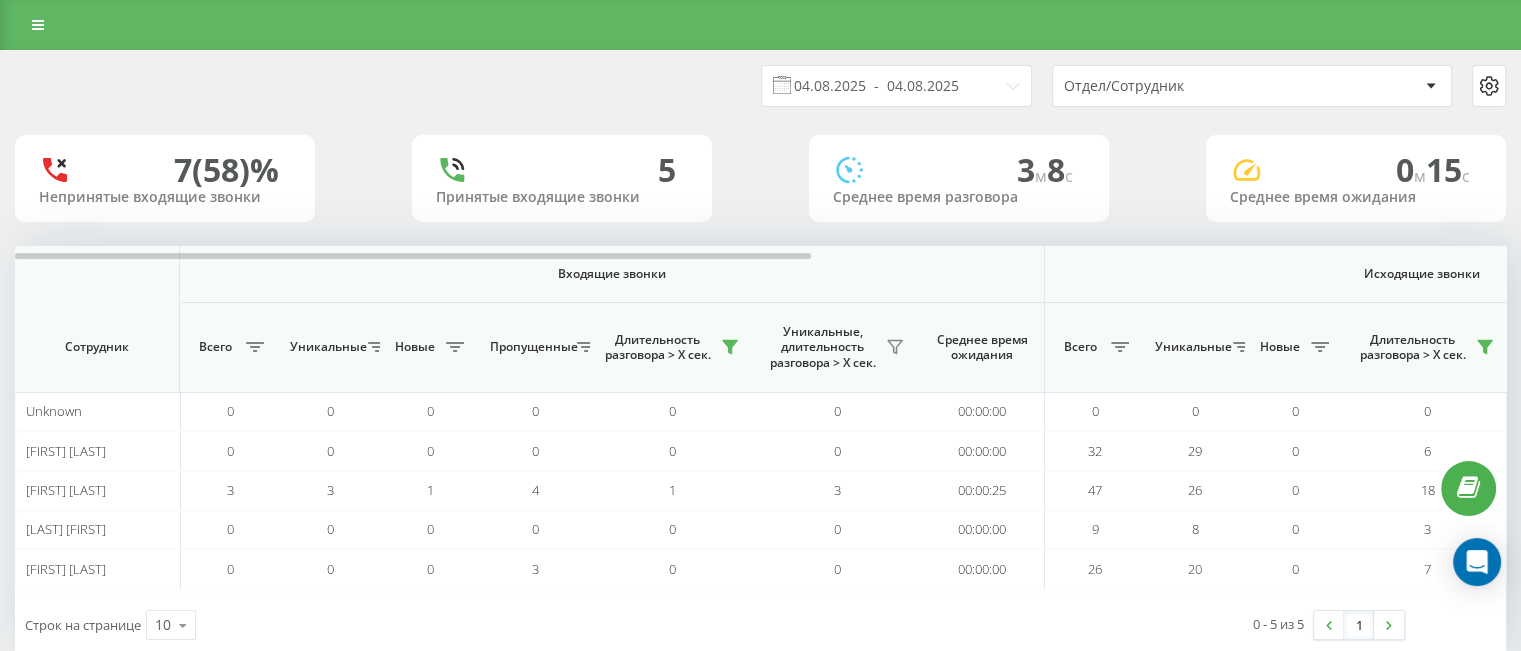 scroll, scrollTop: 43, scrollLeft: 0, axis: vertical 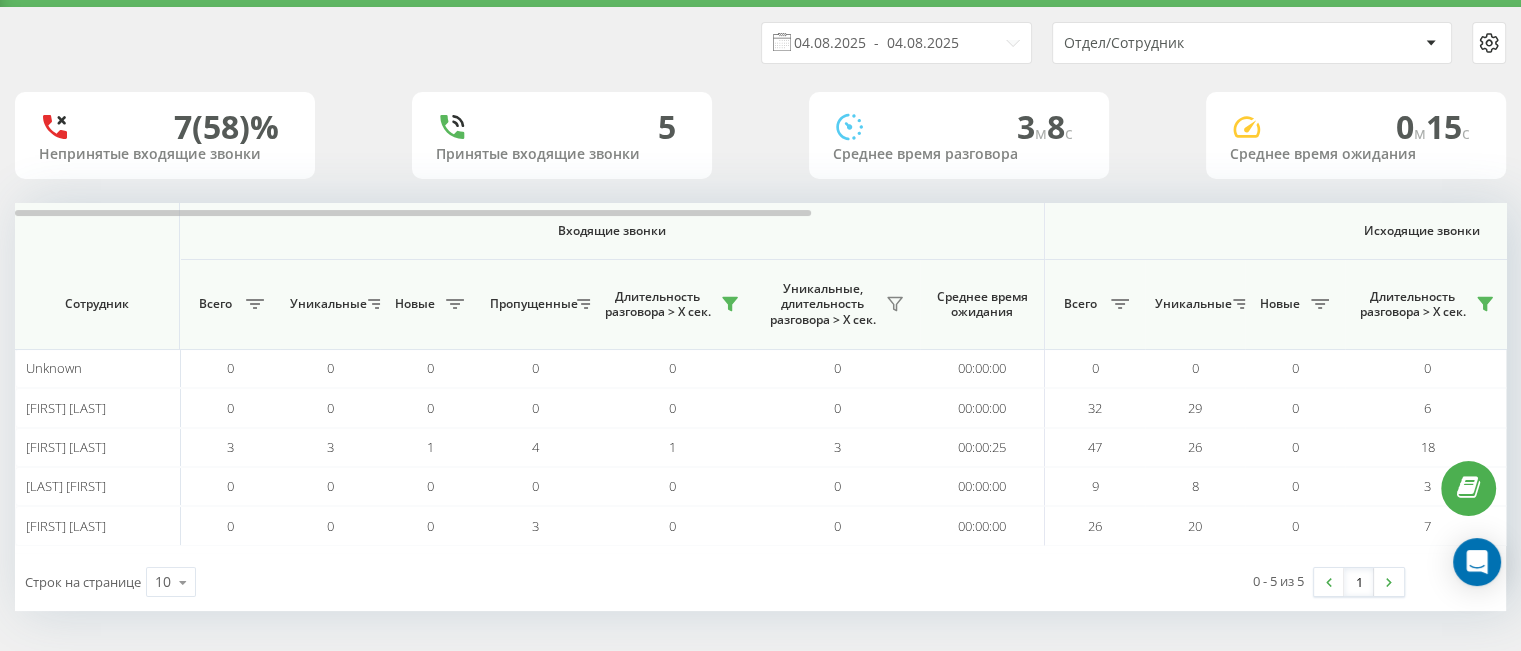 click on "[DATE]  -  [DATE] Отдел/Сотрудник 7  (58)% Непринятые входящие звонки 5 Принятые входящие звонки 3 м  8 c Среднее время разговора 0 м  15 c Среднее время ожидания Входящие звонки Исходящие звонки Все звонки Сотрудник Всего Уникальные Новые Пропущенные Длительность разговора > Х сек. Уникальные, длительность разговора > Х сек. Среднее время ожидания Всего Уникальные Новые Длительность разговора > Х сек. Уникальные, длительность разговора > Х сек. Среднее время ожидания Всего Уникальные Новые Общая длительность разговора Средняя длительность разговора Unknown 0 0 0 0 0 0 0 0 0" at bounding box center (760, 329) 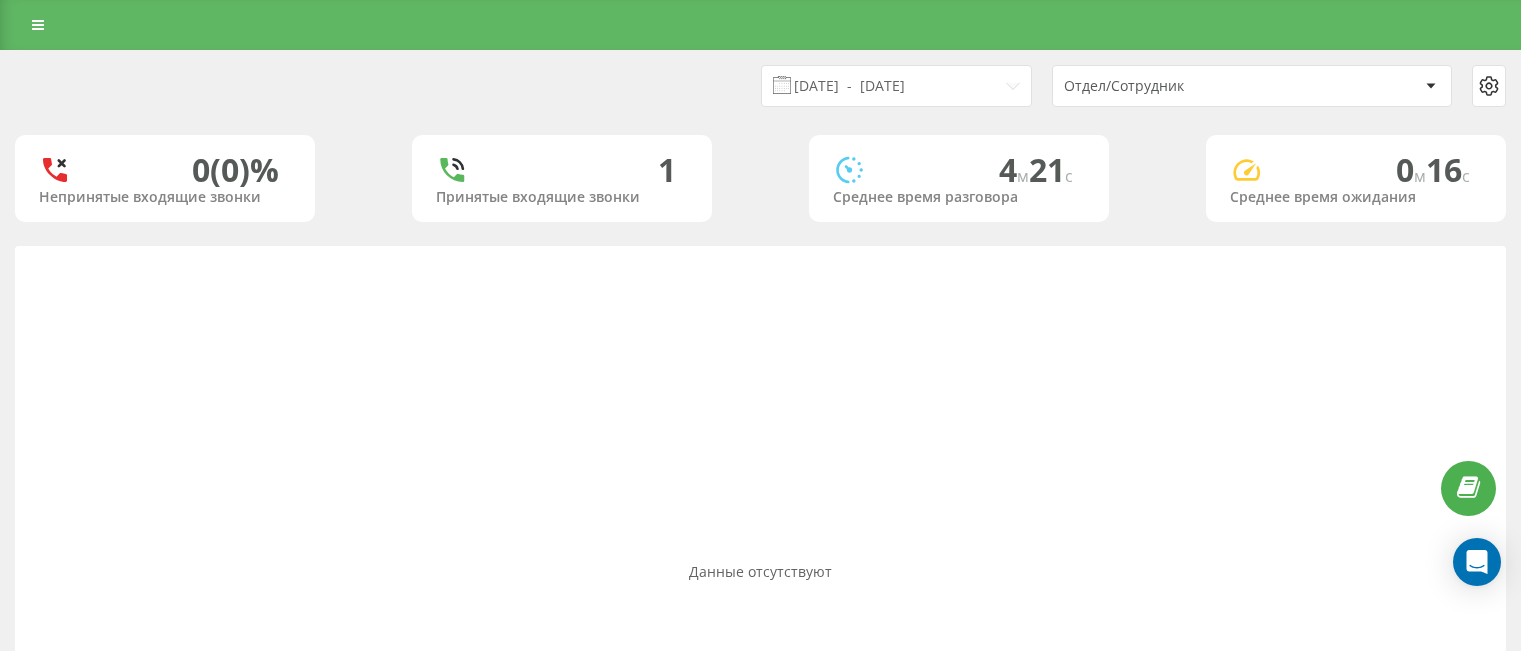 scroll, scrollTop: 0, scrollLeft: 0, axis: both 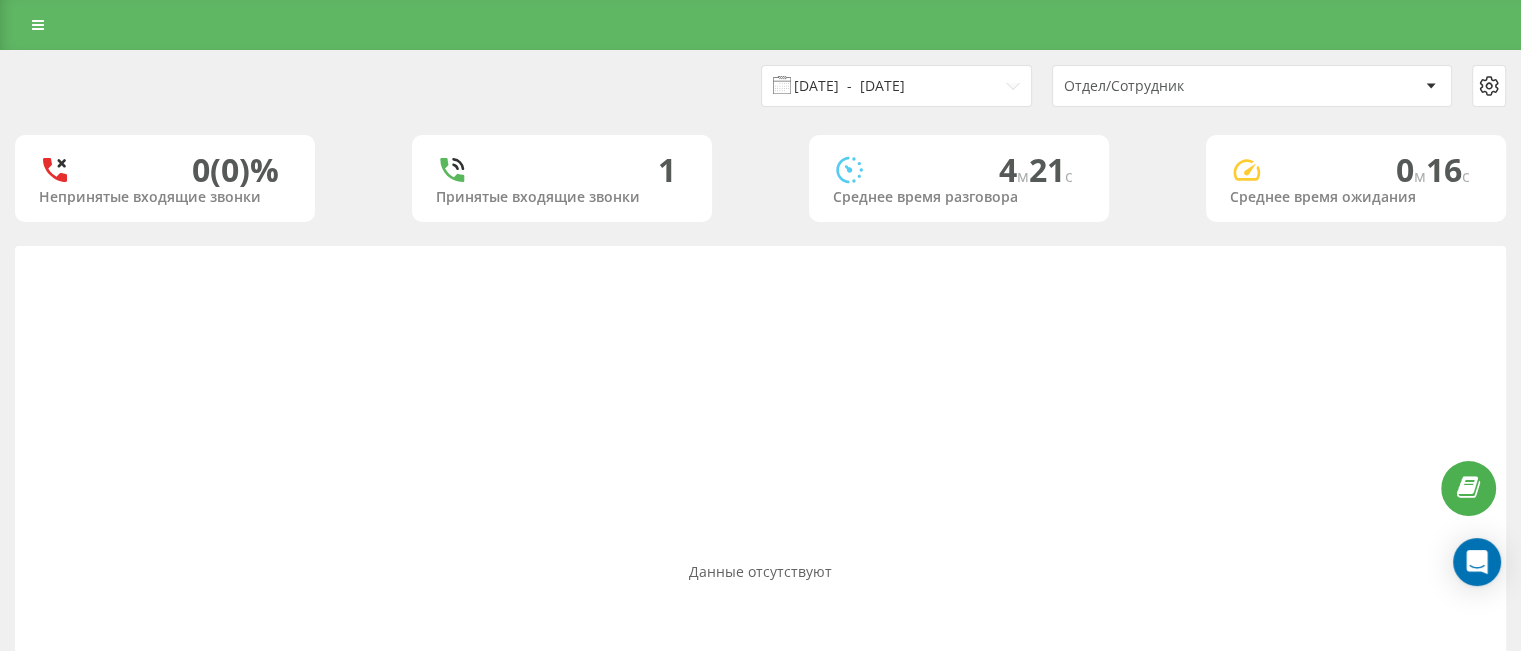 click on "01.08.2025  -  03.08.2025" at bounding box center (896, 86) 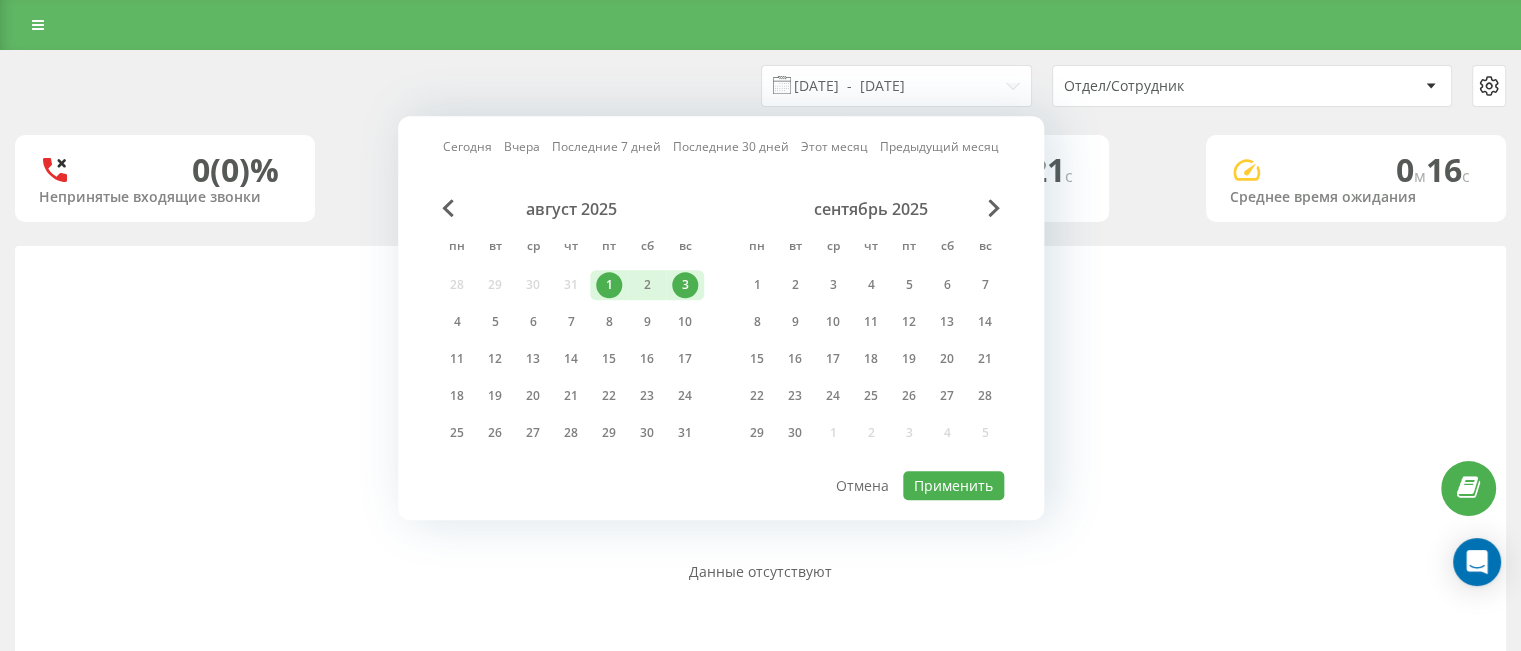click on "Вчера" at bounding box center [522, 147] 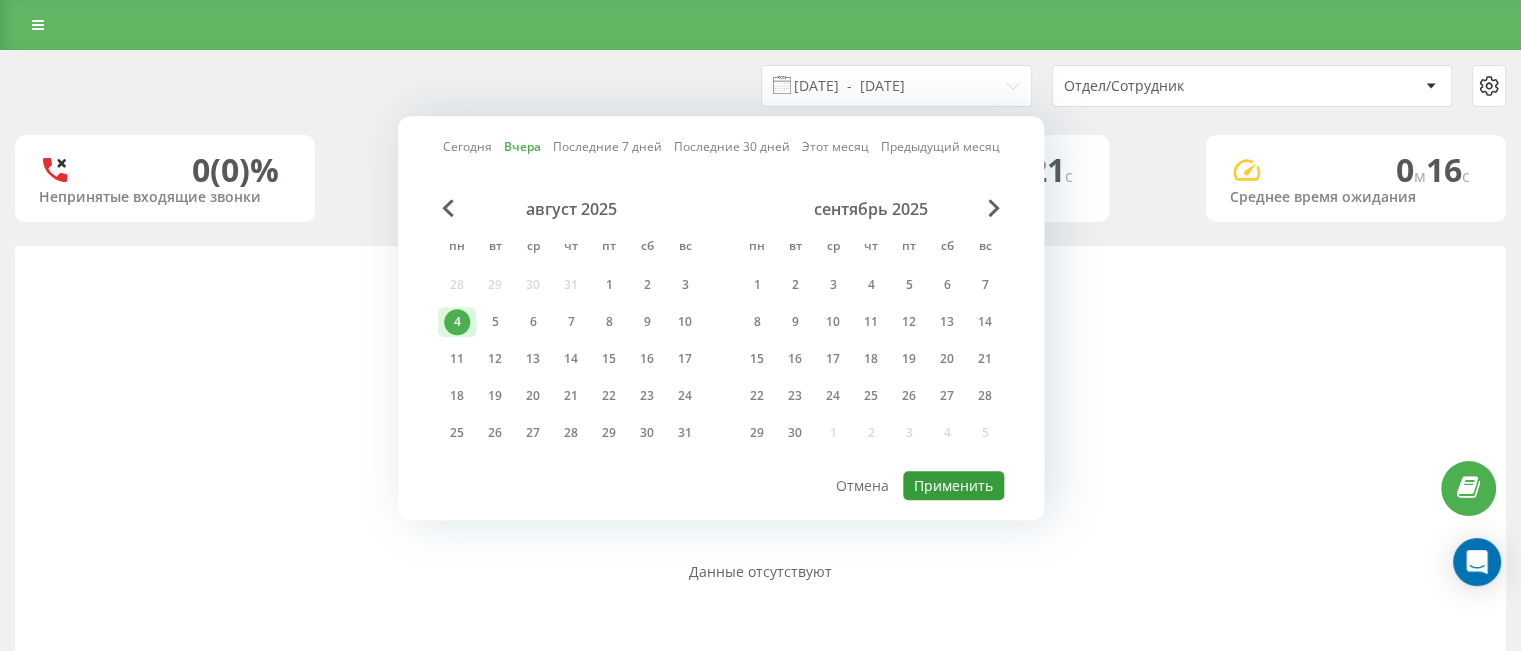 click on "Применить" at bounding box center [953, 485] 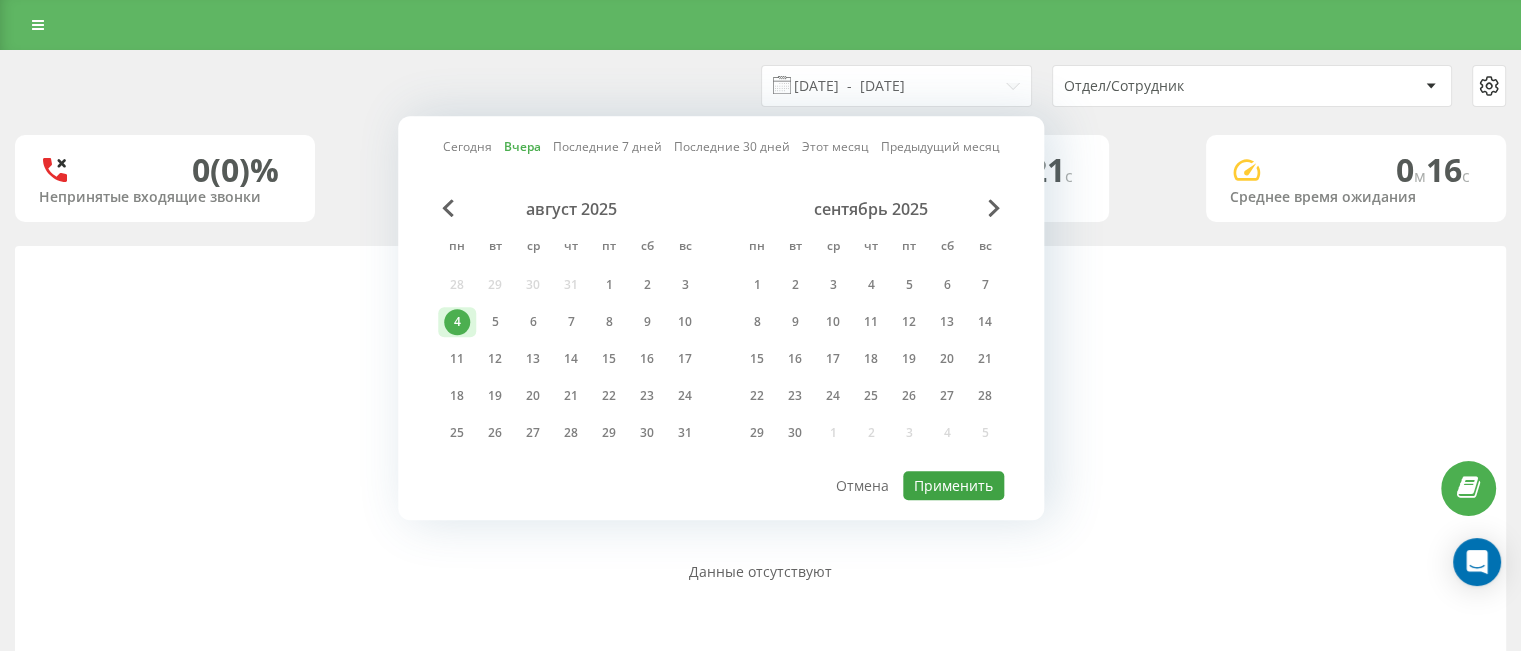type on "04.08.2025  -  04.08.2025" 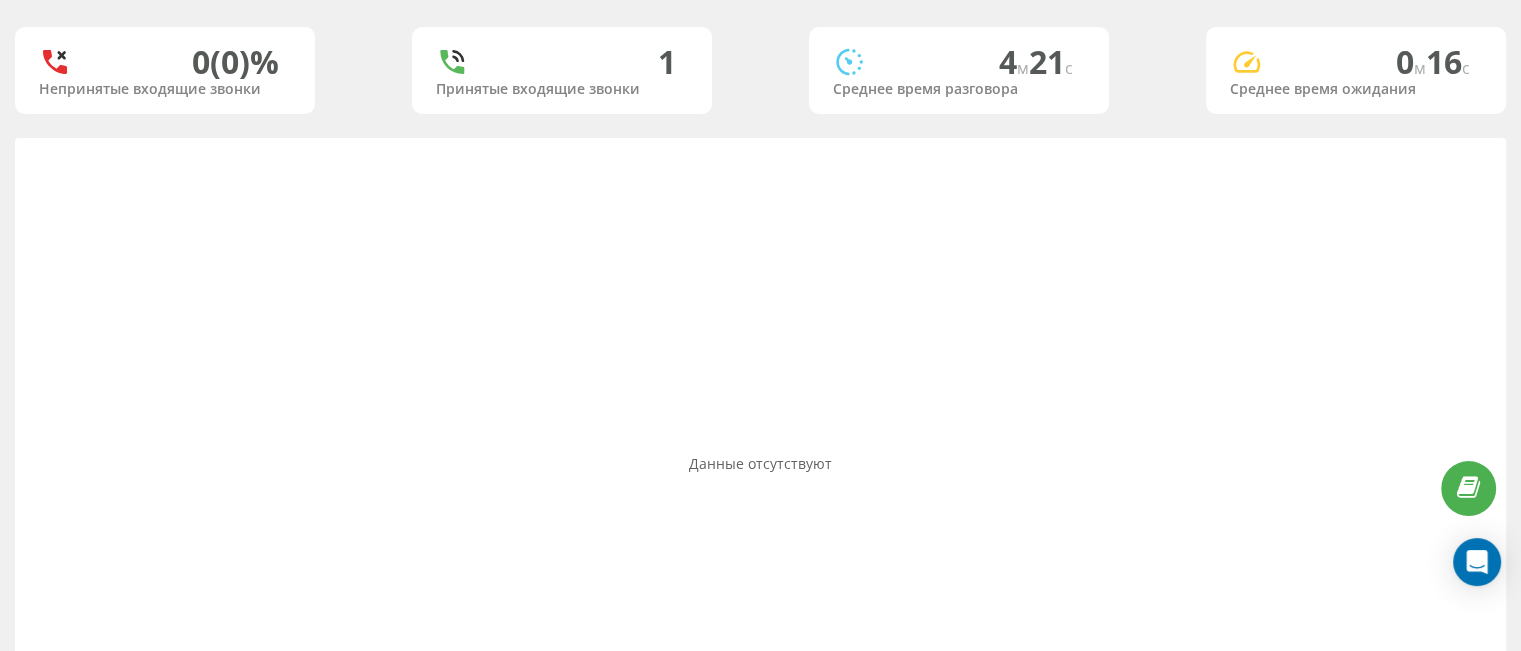scroll, scrollTop: 0, scrollLeft: 0, axis: both 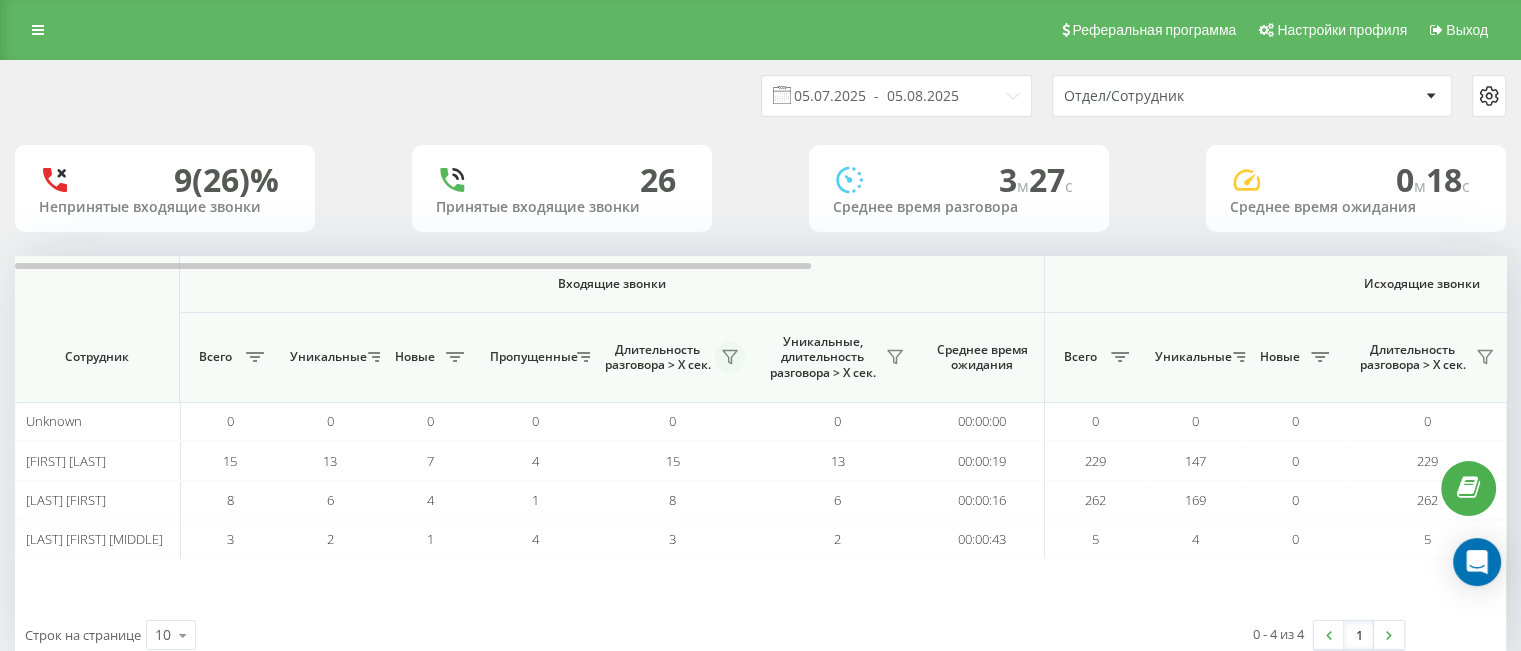 click 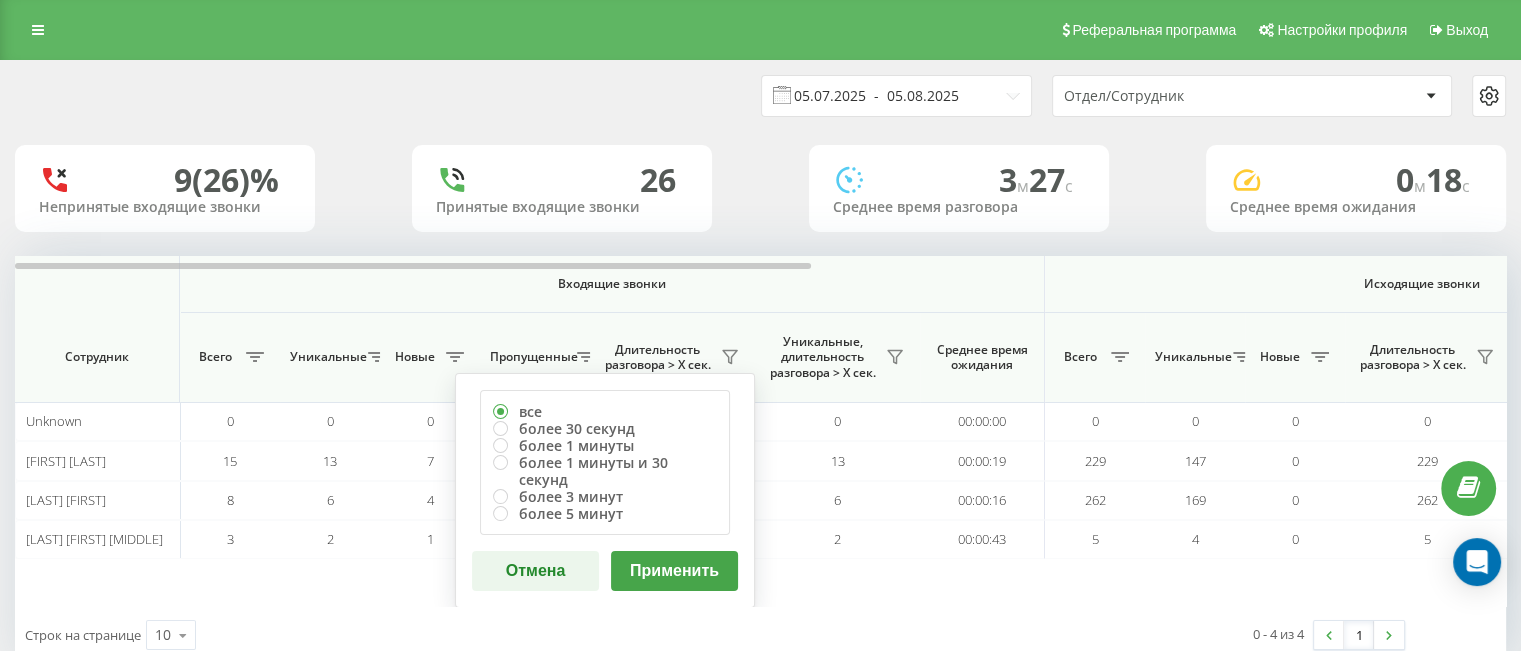 click on "05.07.2025  -  05.08.2025" at bounding box center (896, 96) 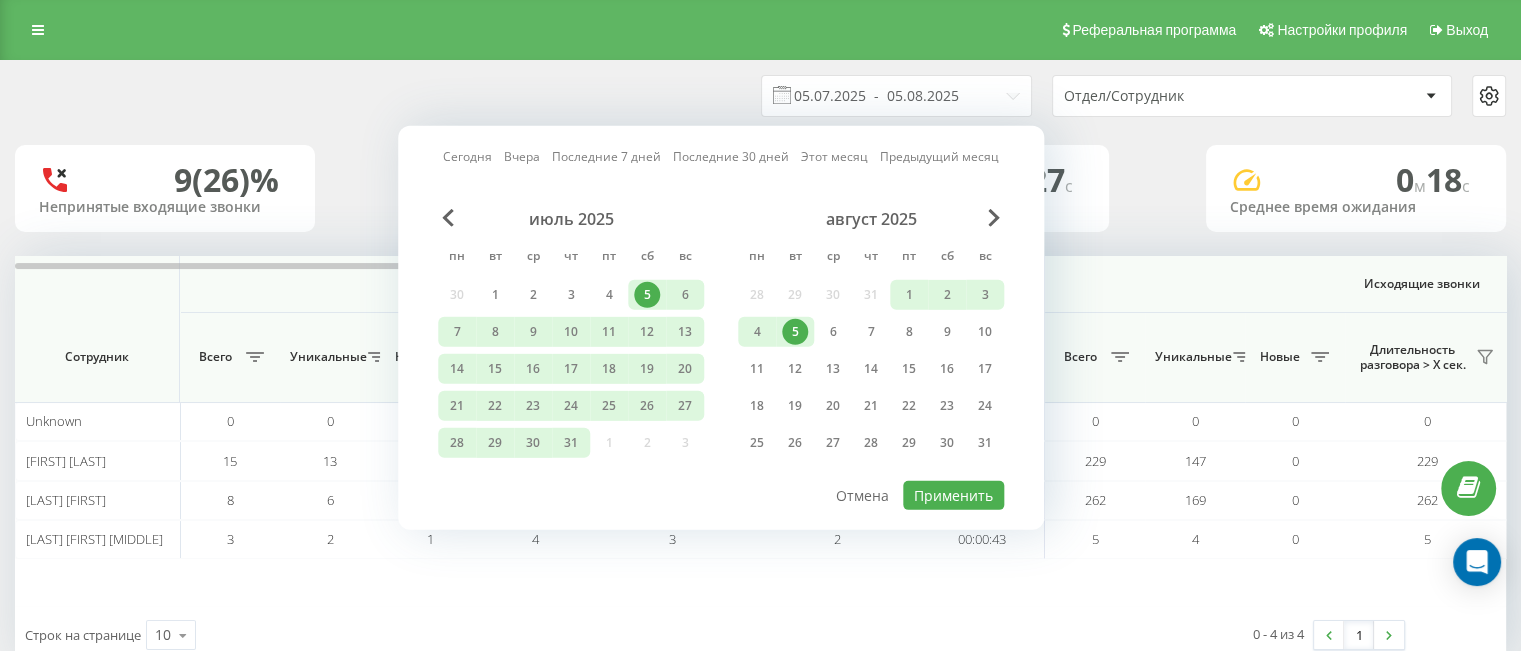 click on "Вчера" at bounding box center (522, 156) 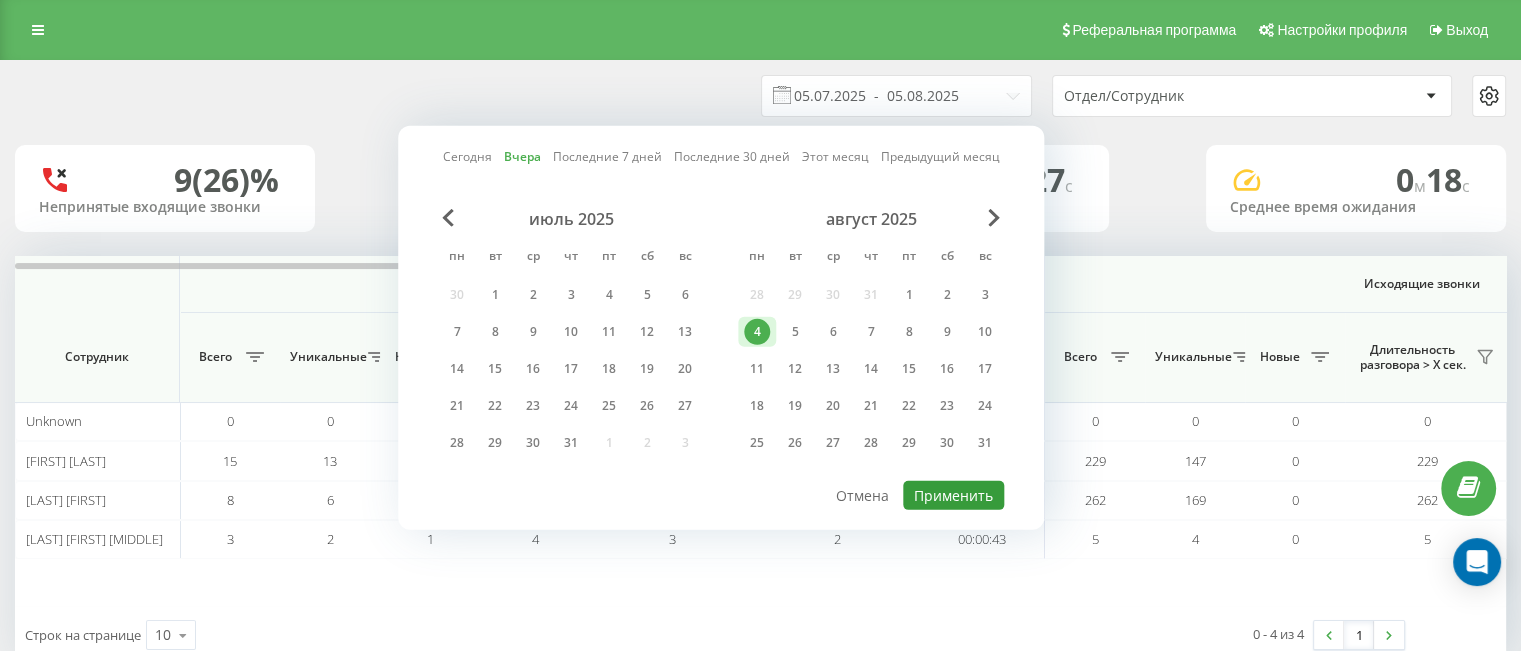 click on "Применить" at bounding box center [953, 495] 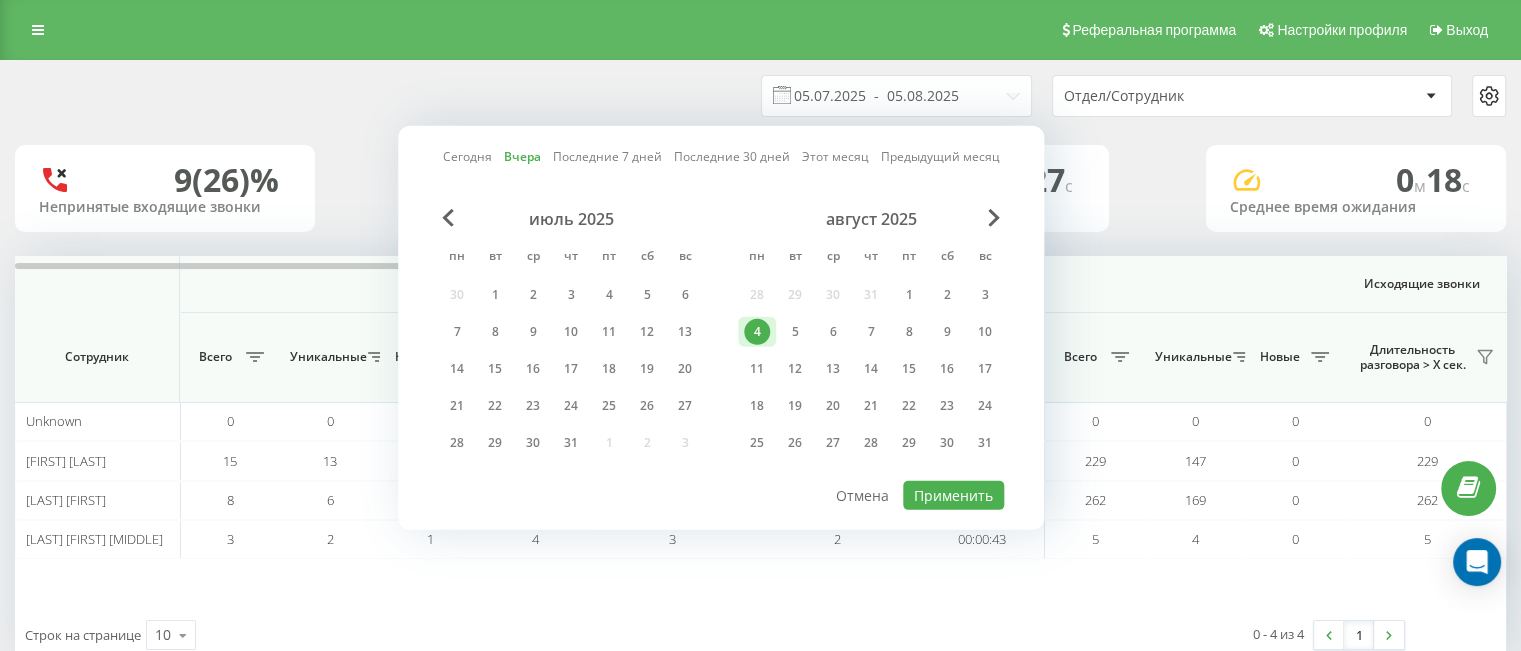 type on "04.08.2025  -  04.08.2025" 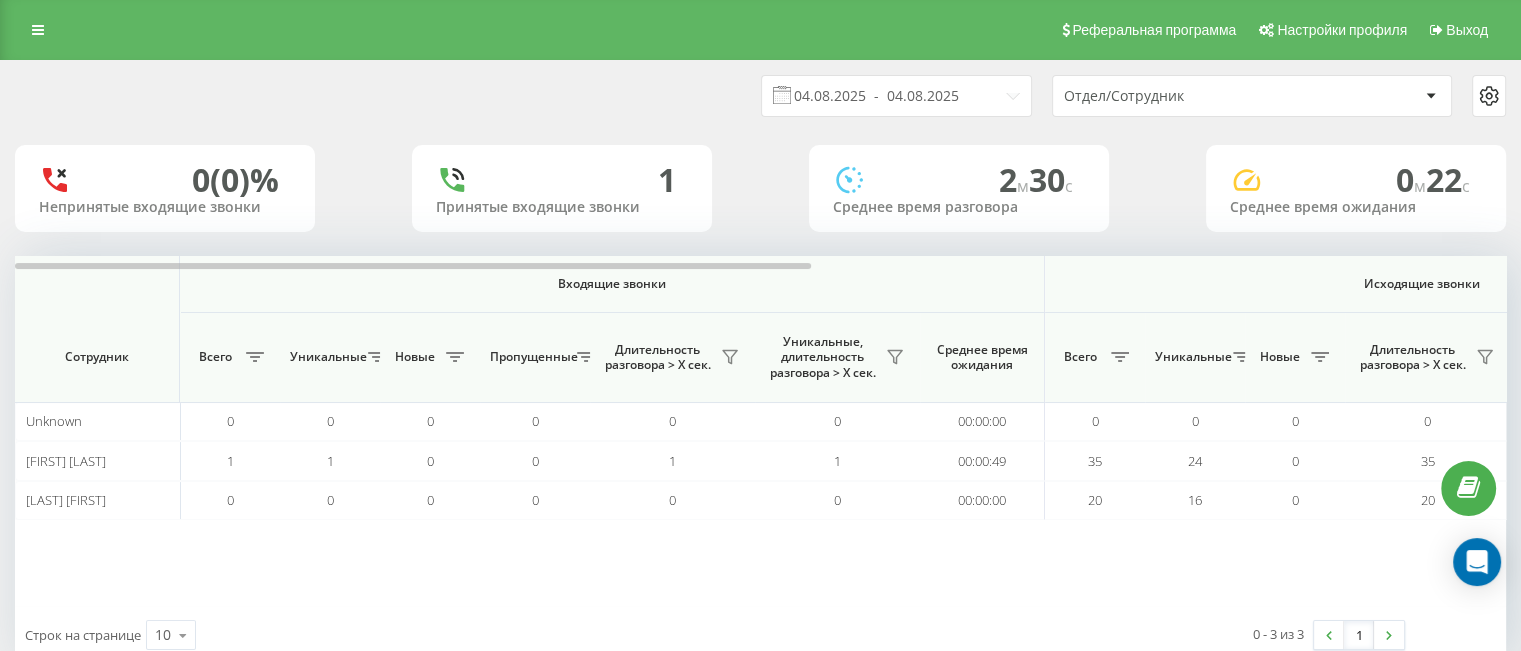 click on "Длительность разговора > Х сек." at bounding box center [672, 358] 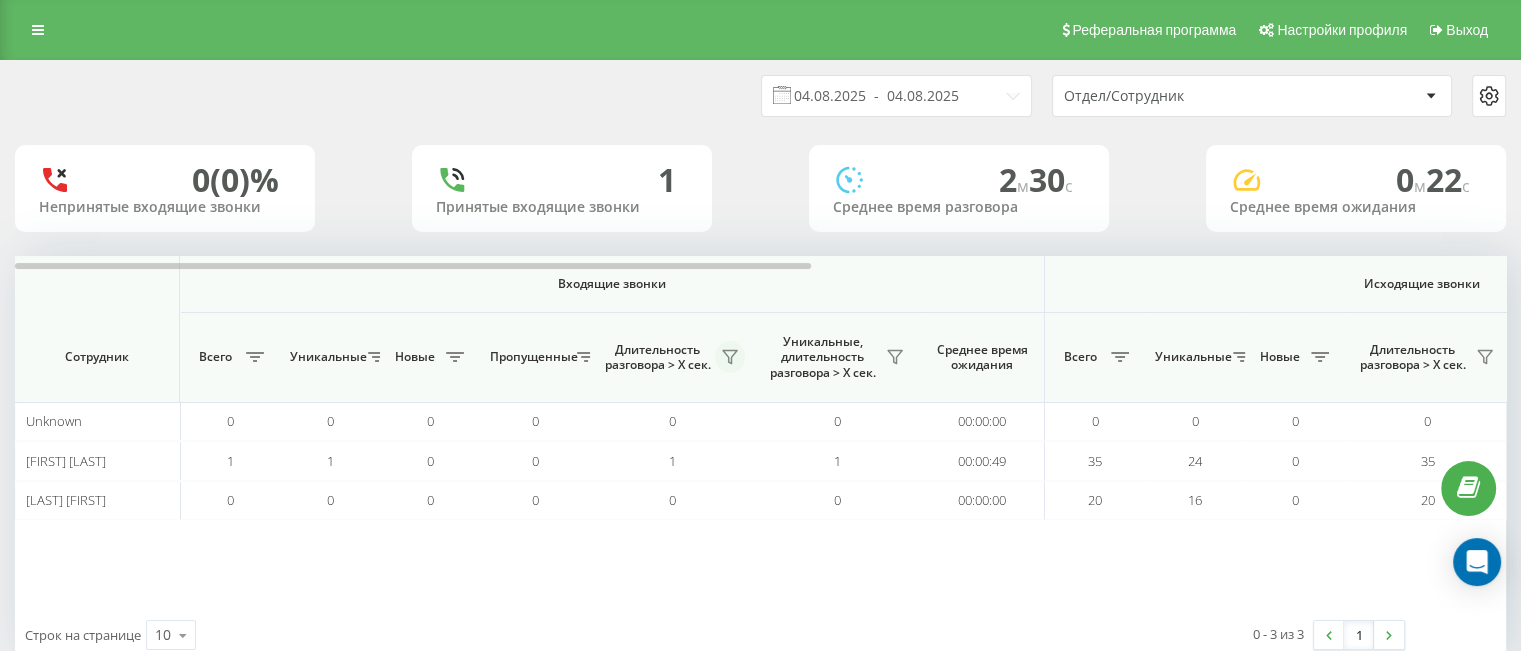 click 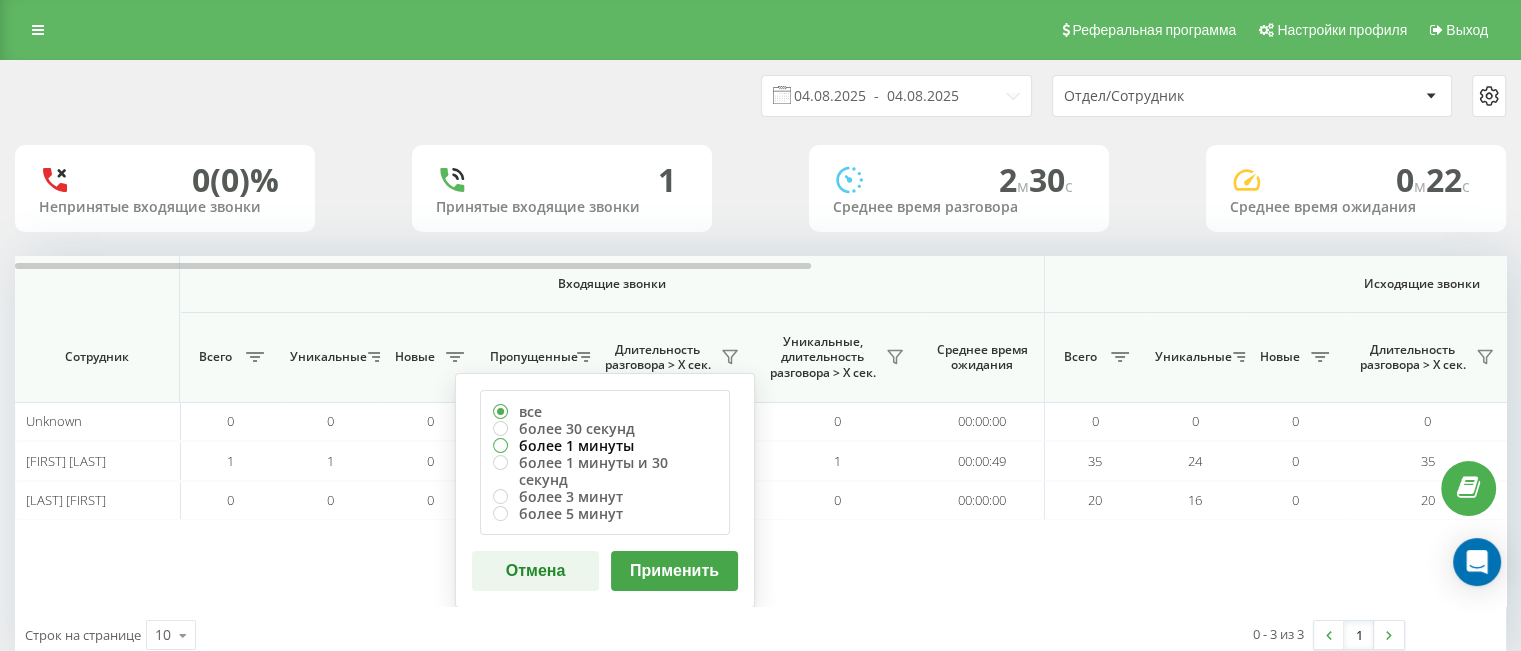 click on "более 1 минуты" at bounding box center [605, 445] 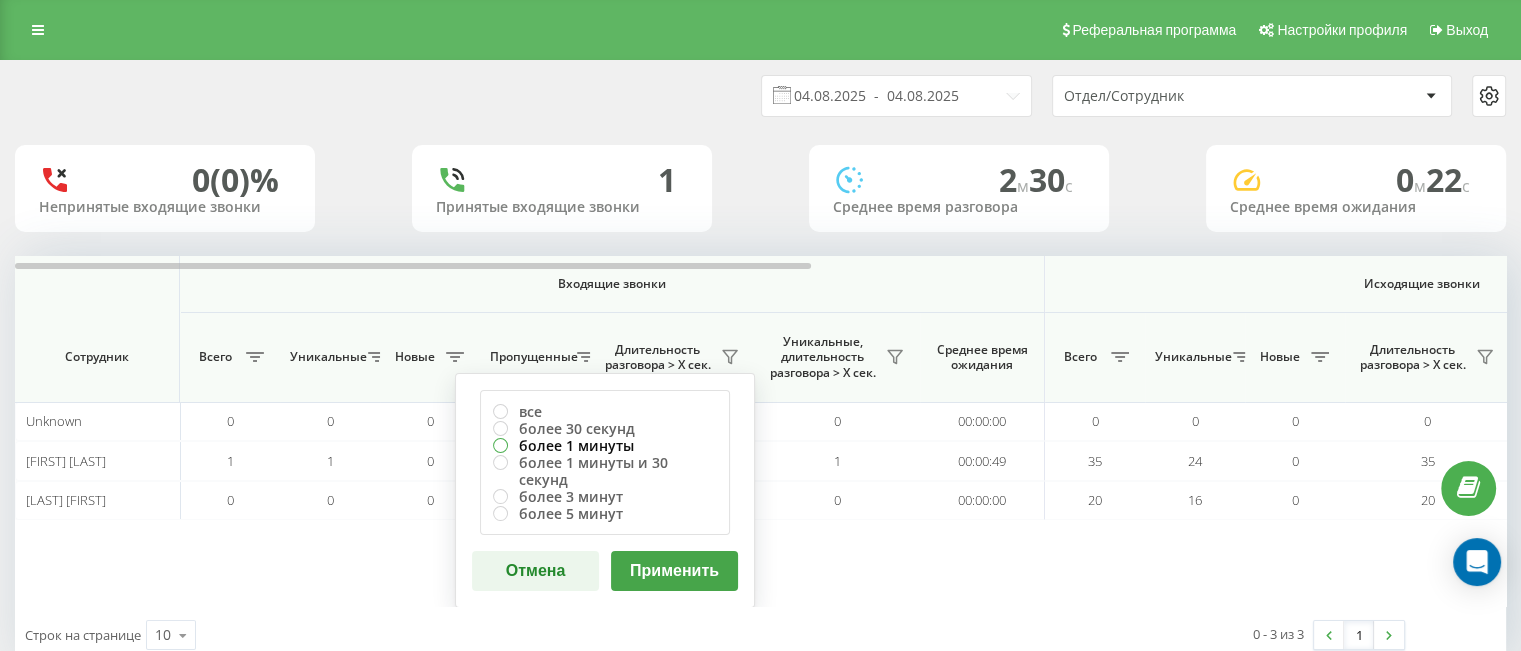 radio on "true" 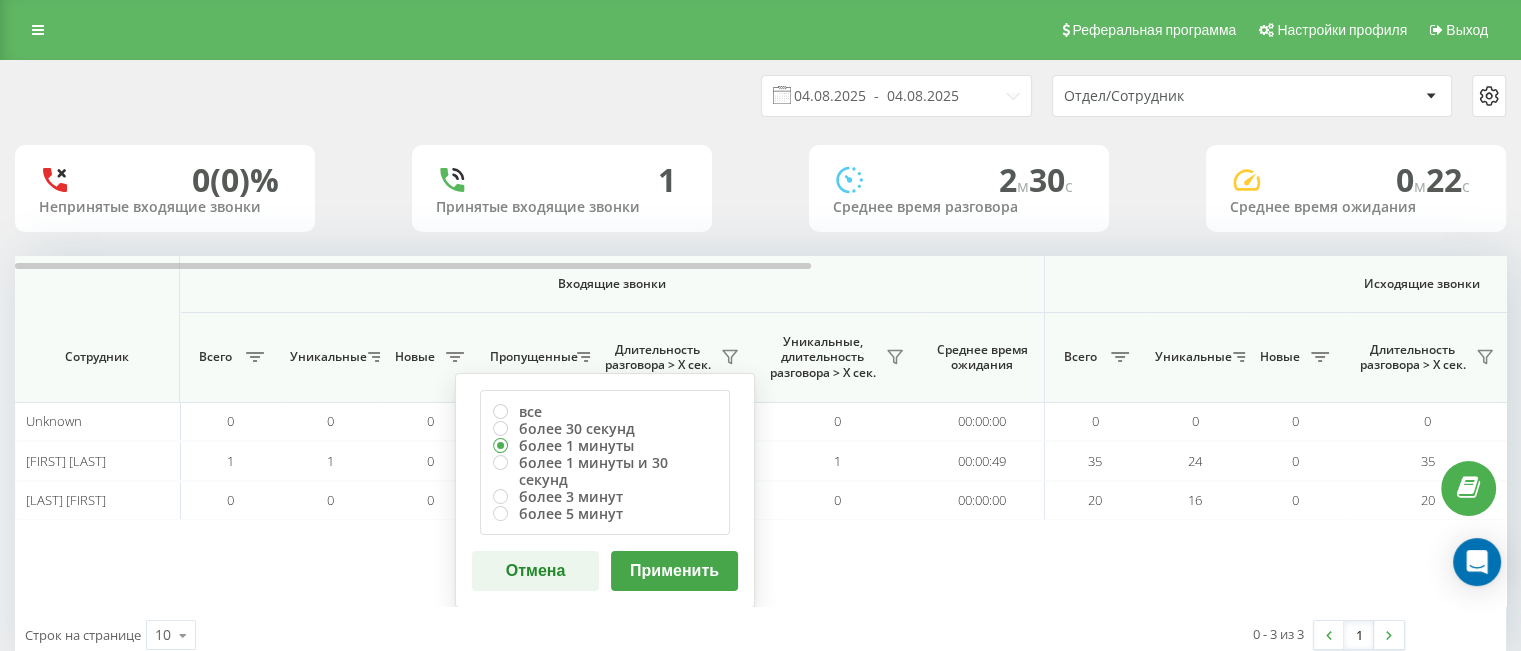click on "Применить" at bounding box center [674, 571] 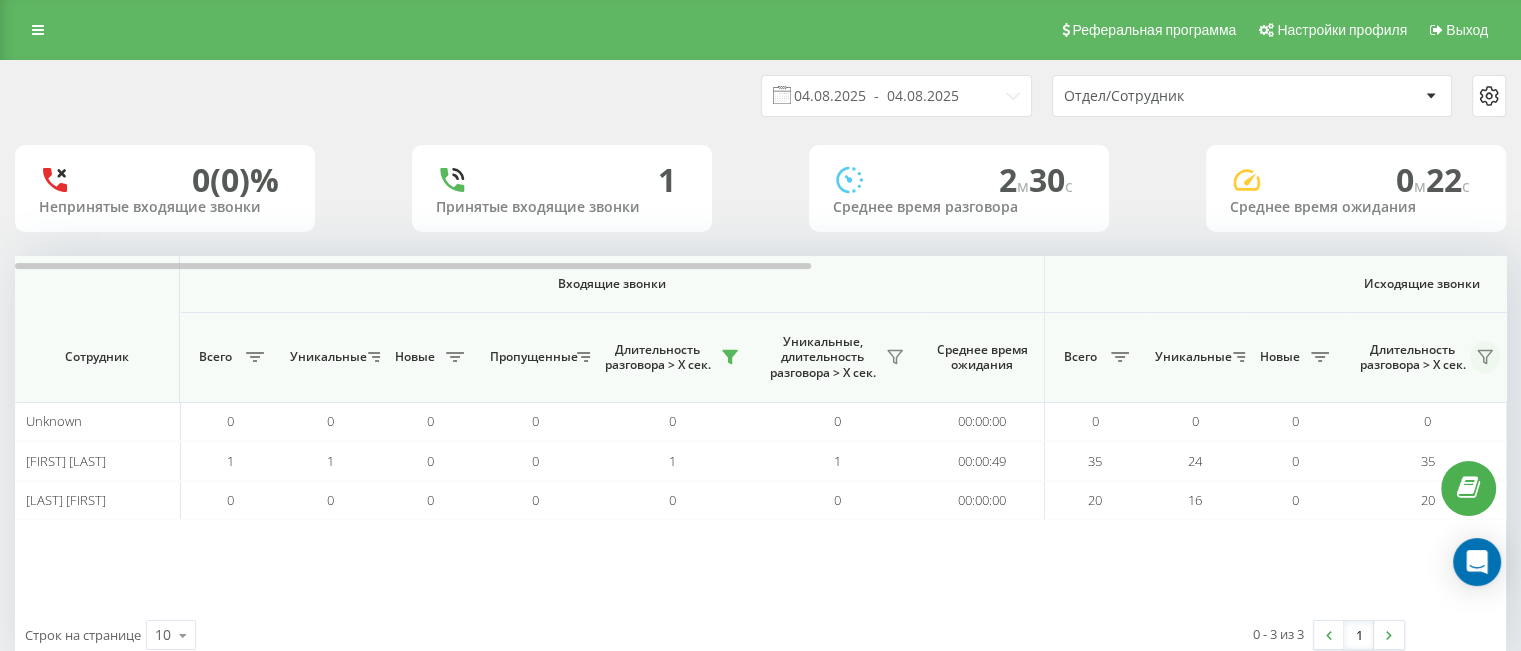 click 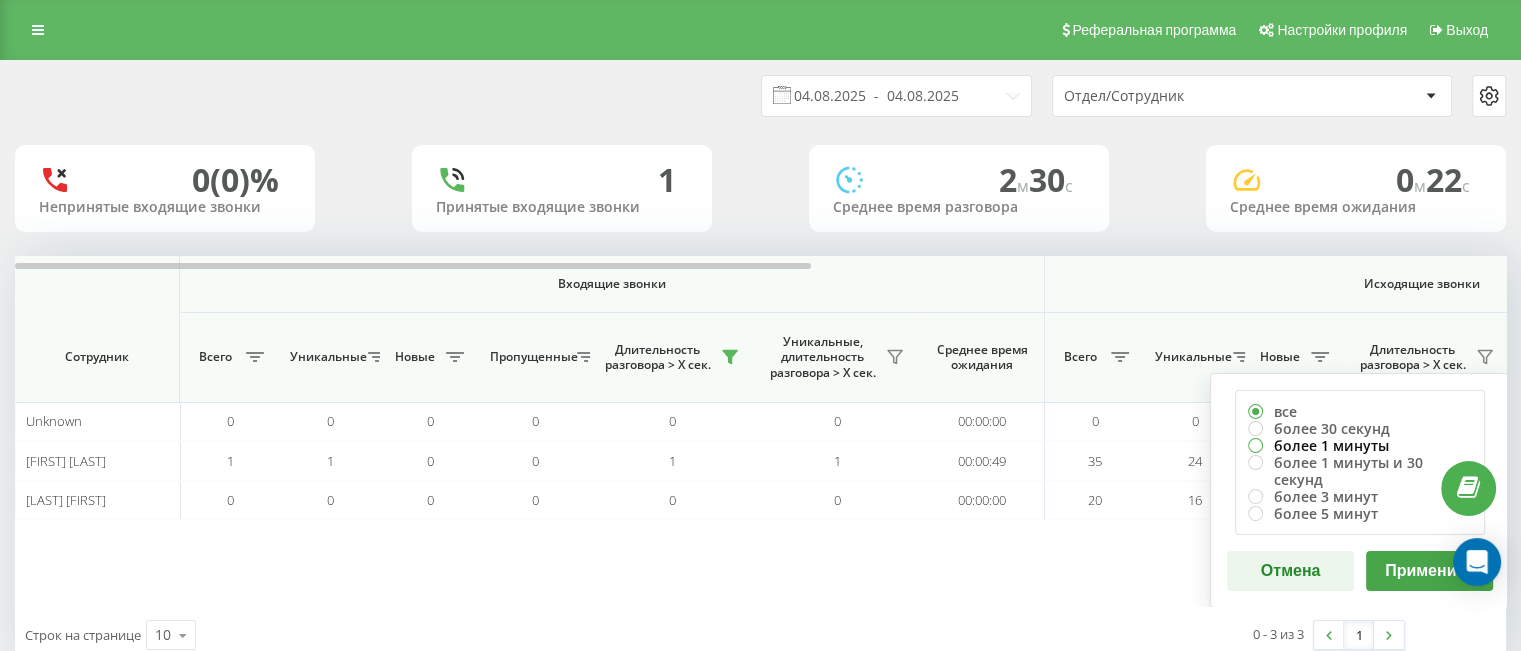 click on "более 1 минуты" at bounding box center [1360, 445] 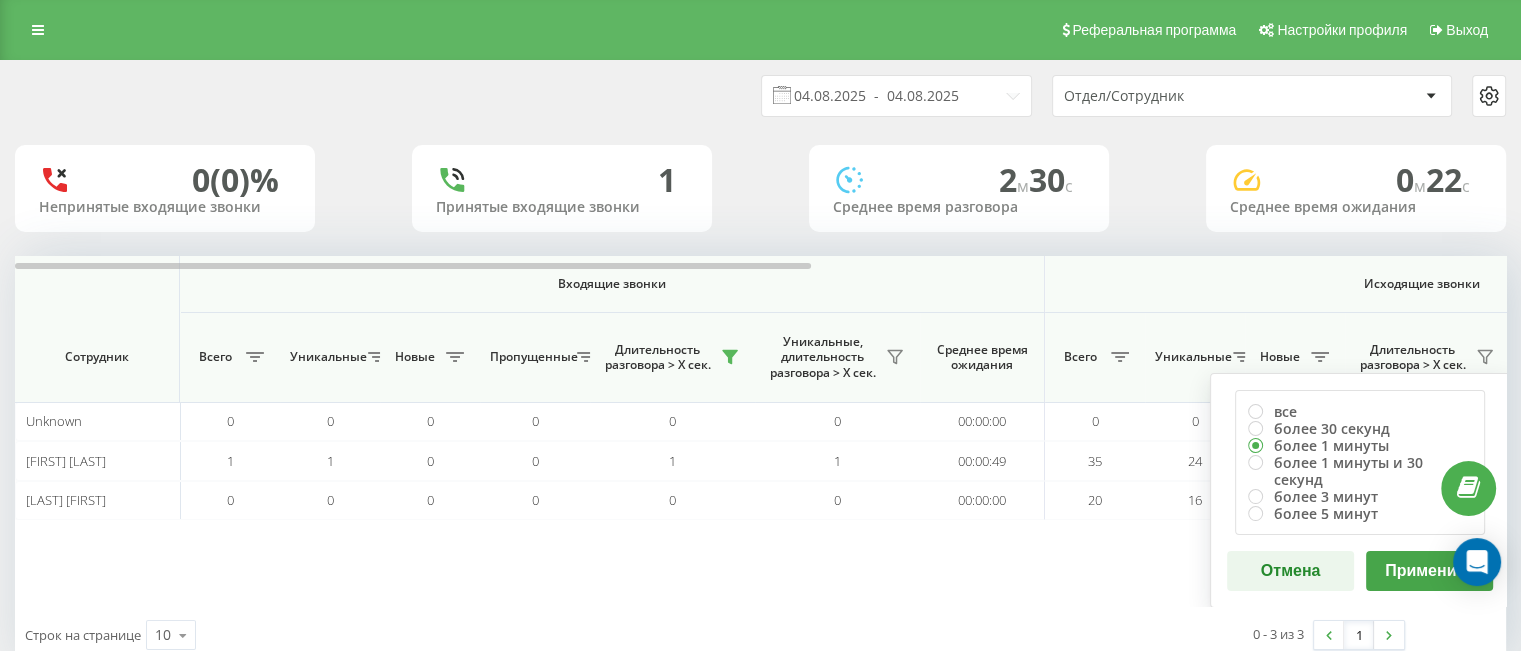click on "Применить" at bounding box center (1429, 571) 